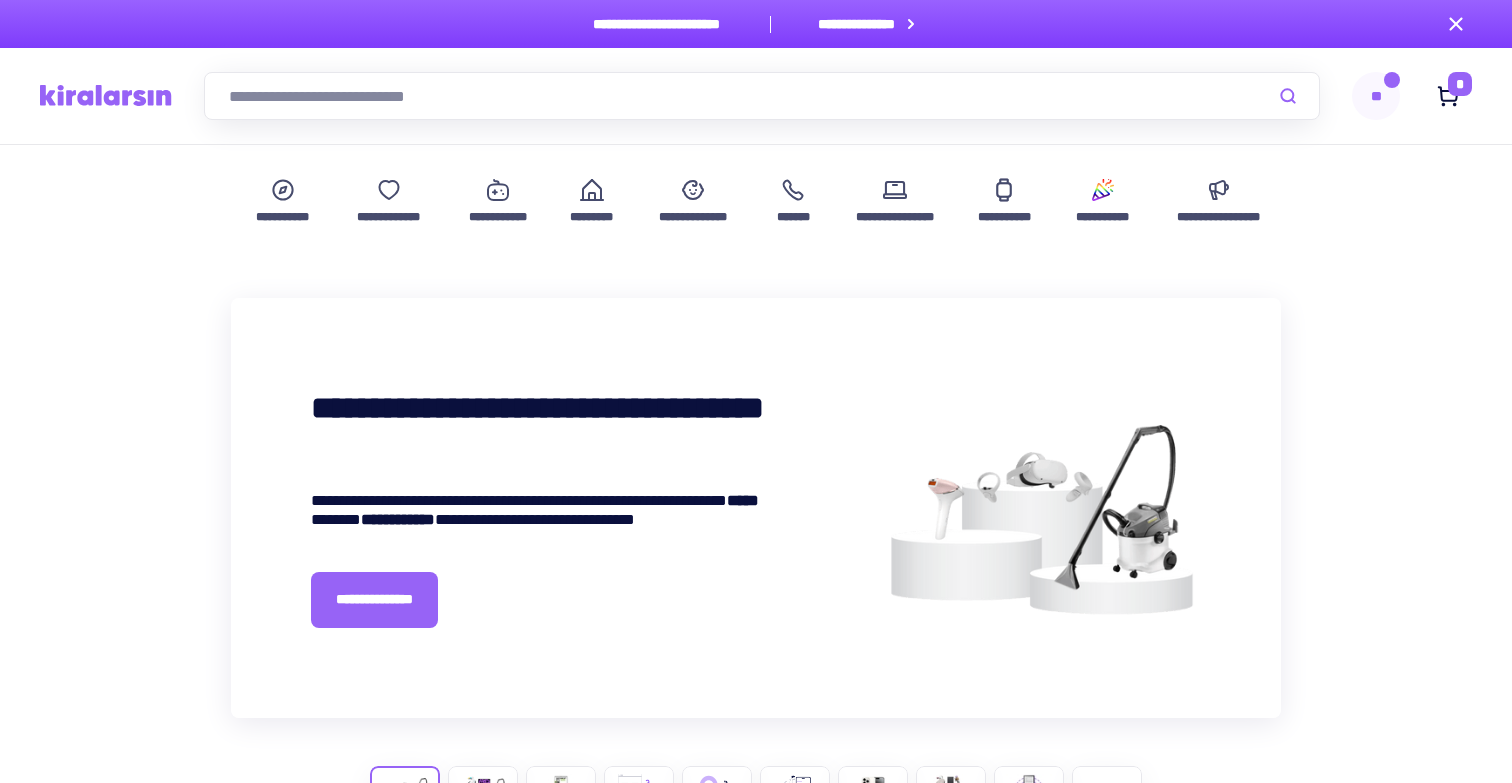 scroll, scrollTop: 0, scrollLeft: 0, axis: both 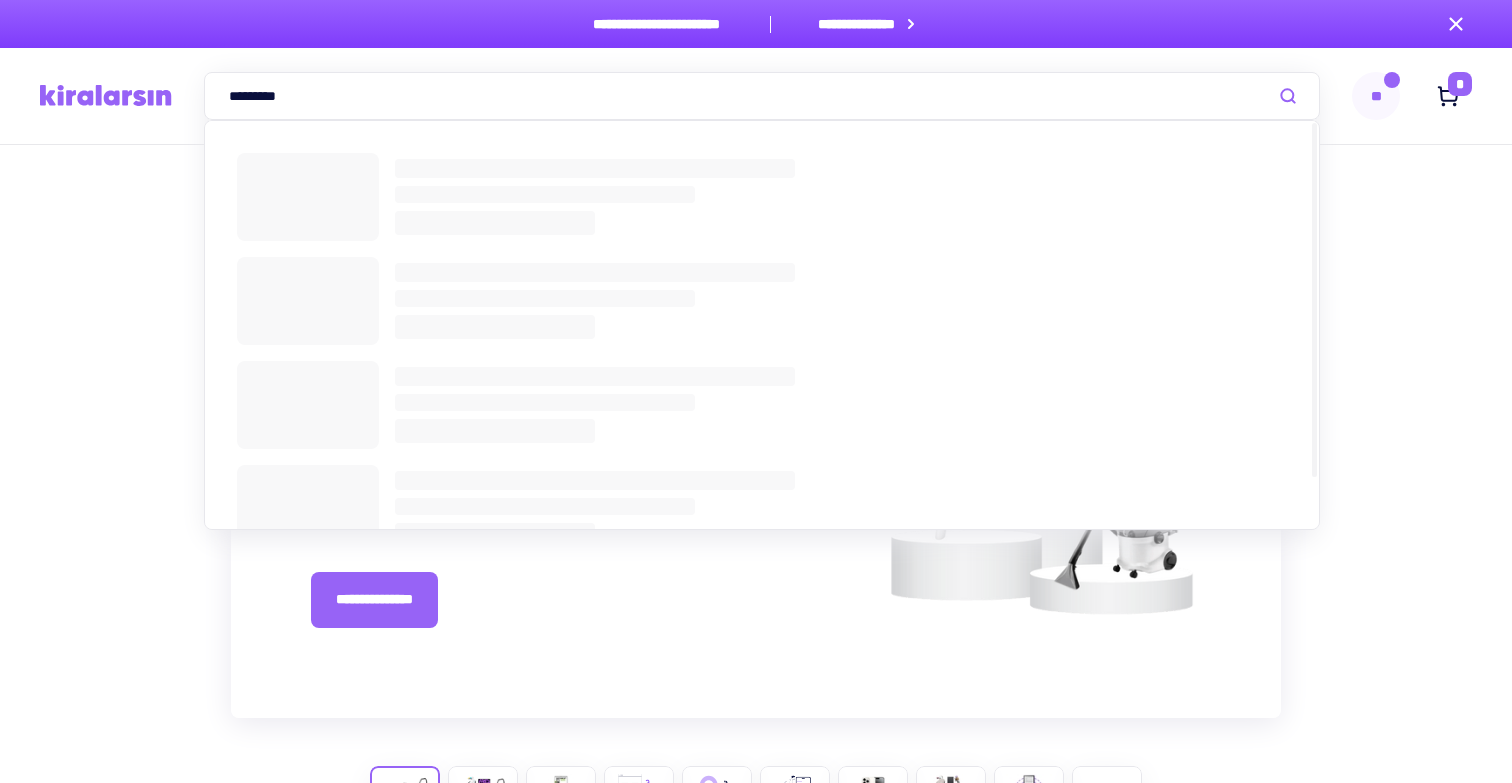 type on "*********" 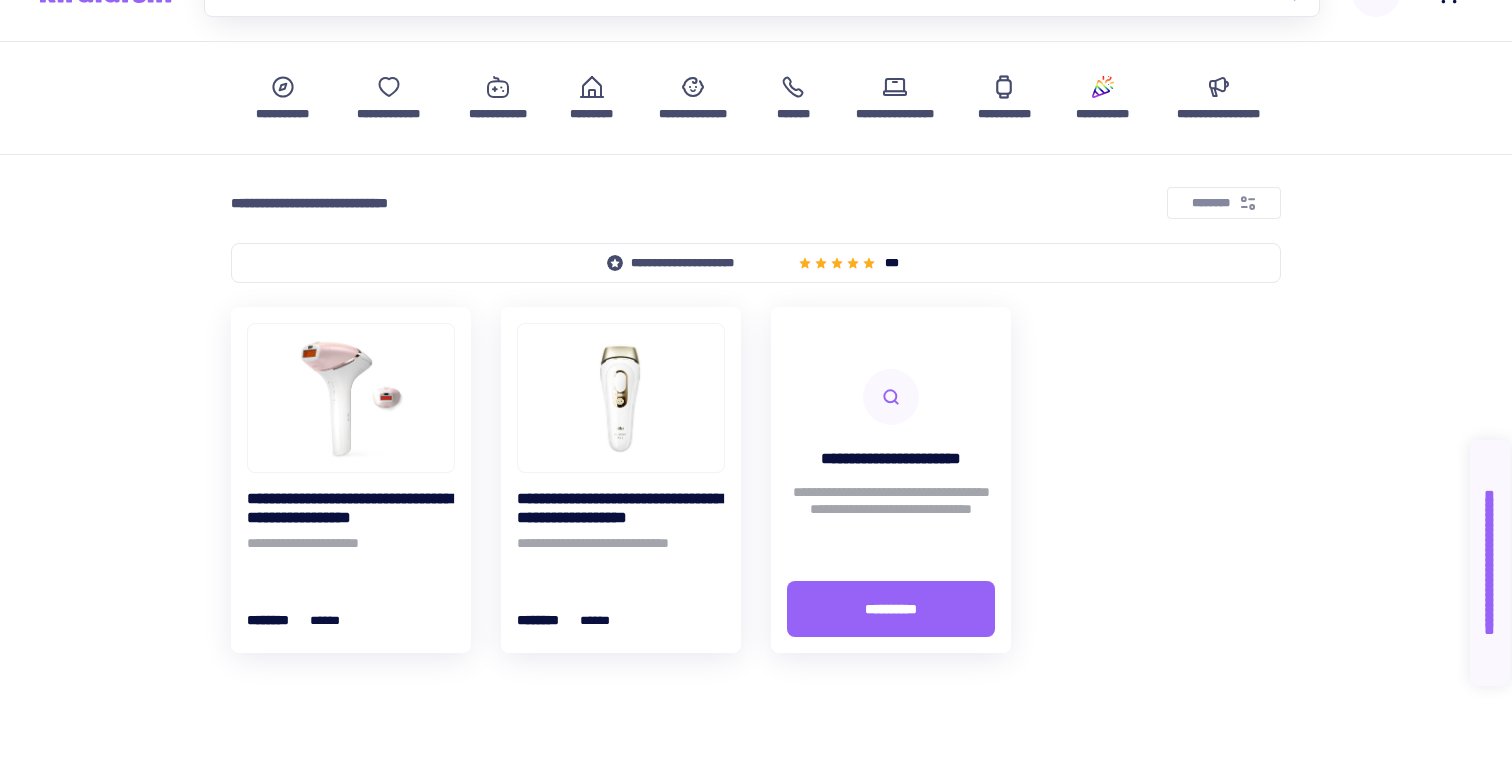 scroll, scrollTop: 146, scrollLeft: 0, axis: vertical 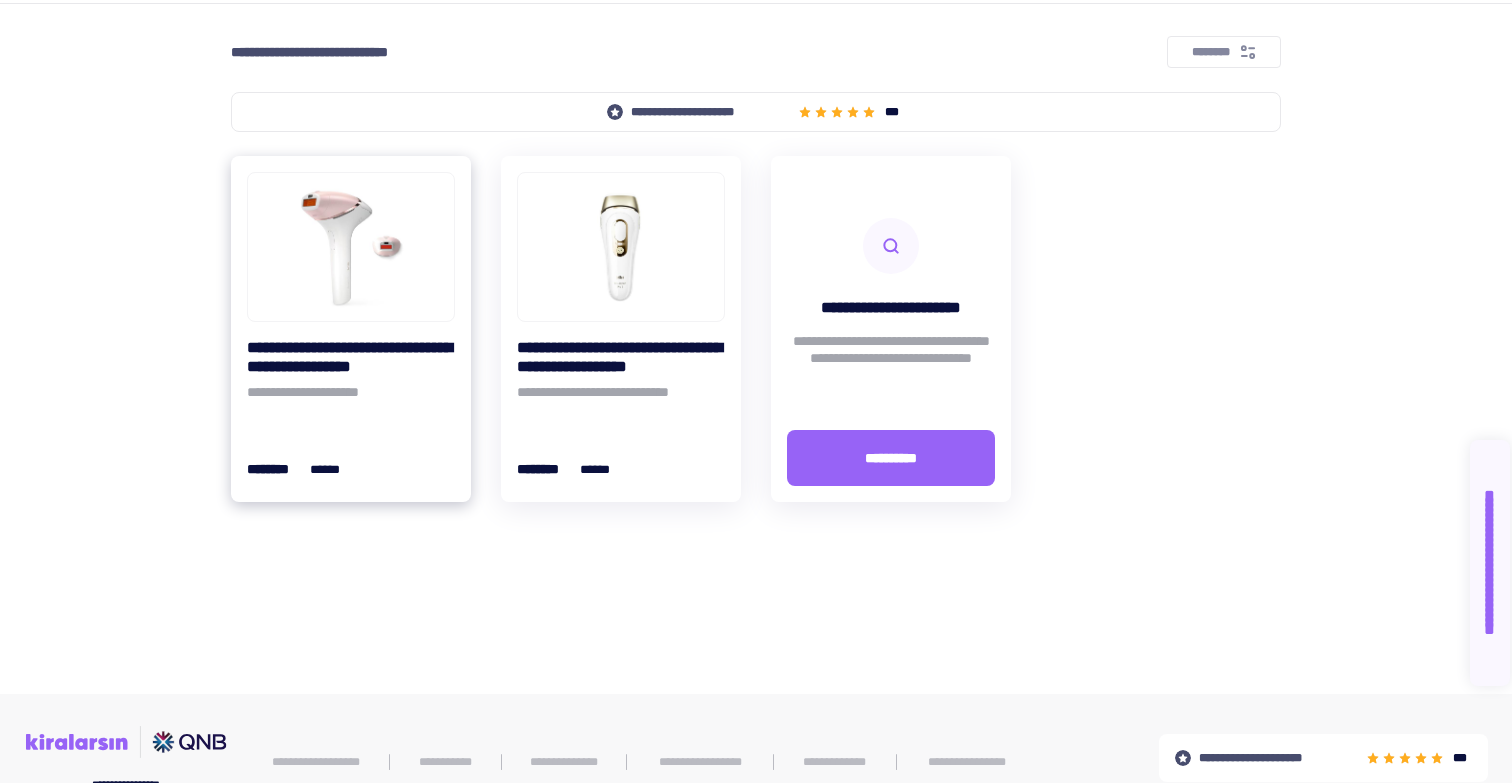 click at bounding box center [351, 247] 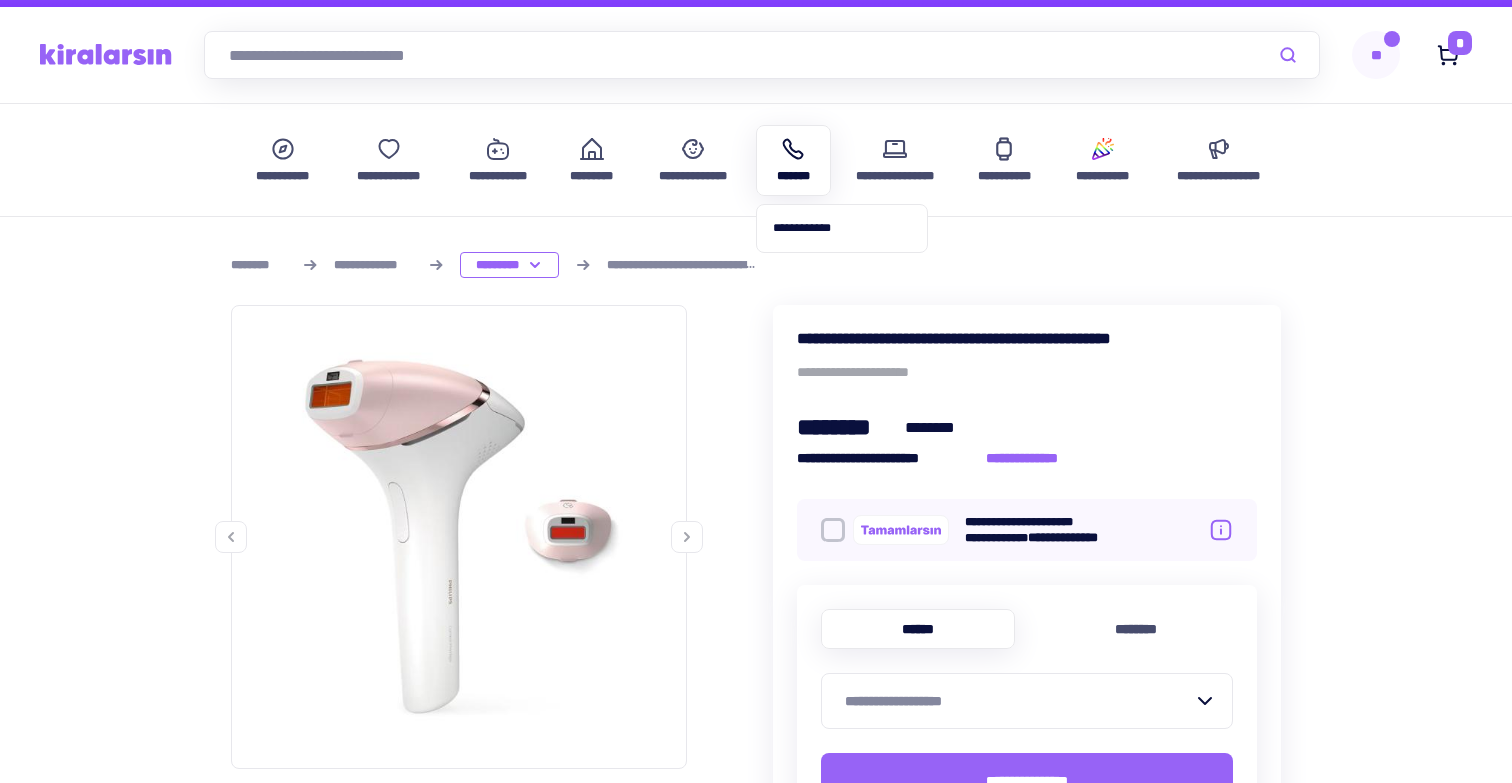 scroll, scrollTop: 0, scrollLeft: 0, axis: both 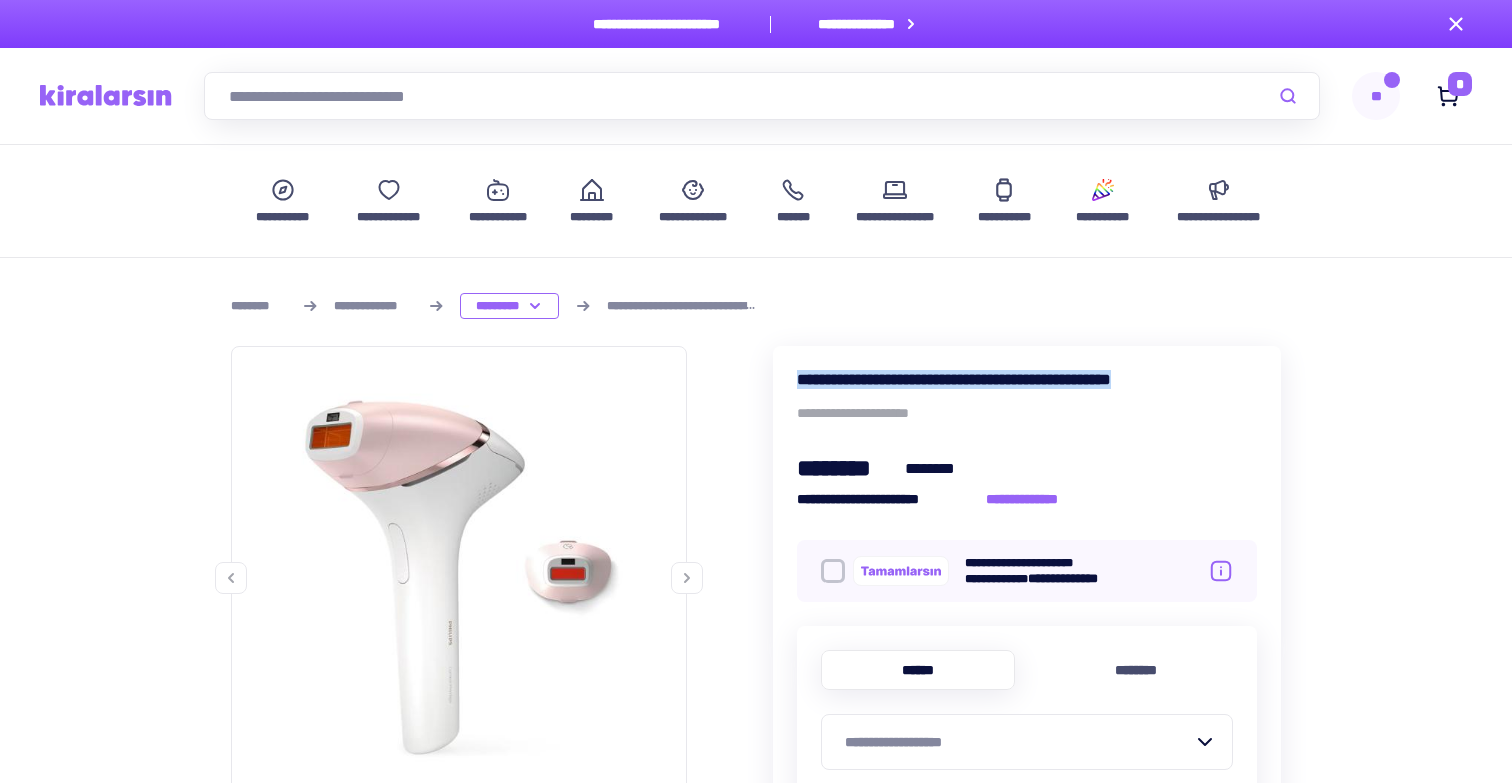 drag, startPoint x: 791, startPoint y: 376, endPoint x: 1227, endPoint y: 381, distance: 436.02866 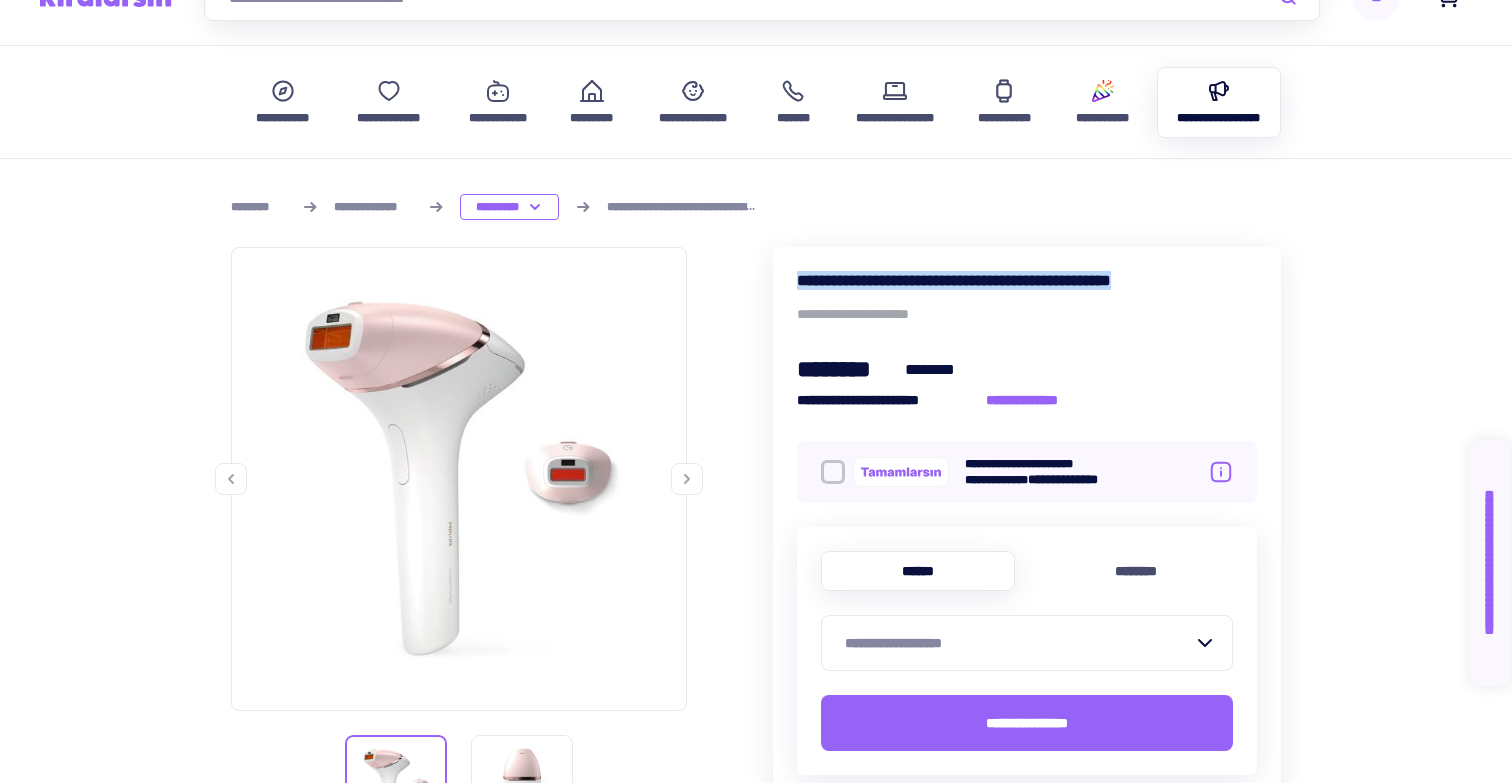 scroll, scrollTop: 135, scrollLeft: 0, axis: vertical 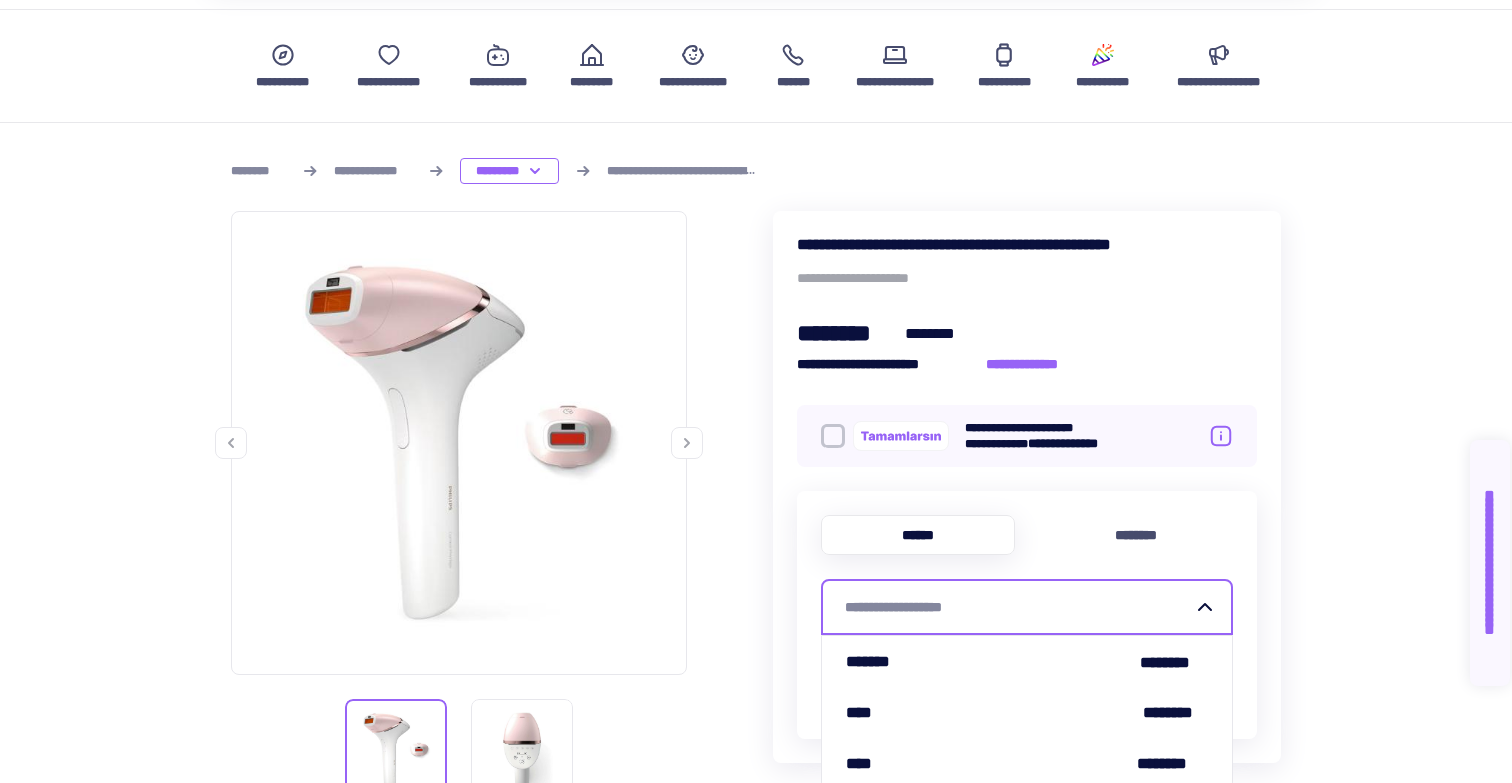 click on "**********" at bounding box center [1019, 607] 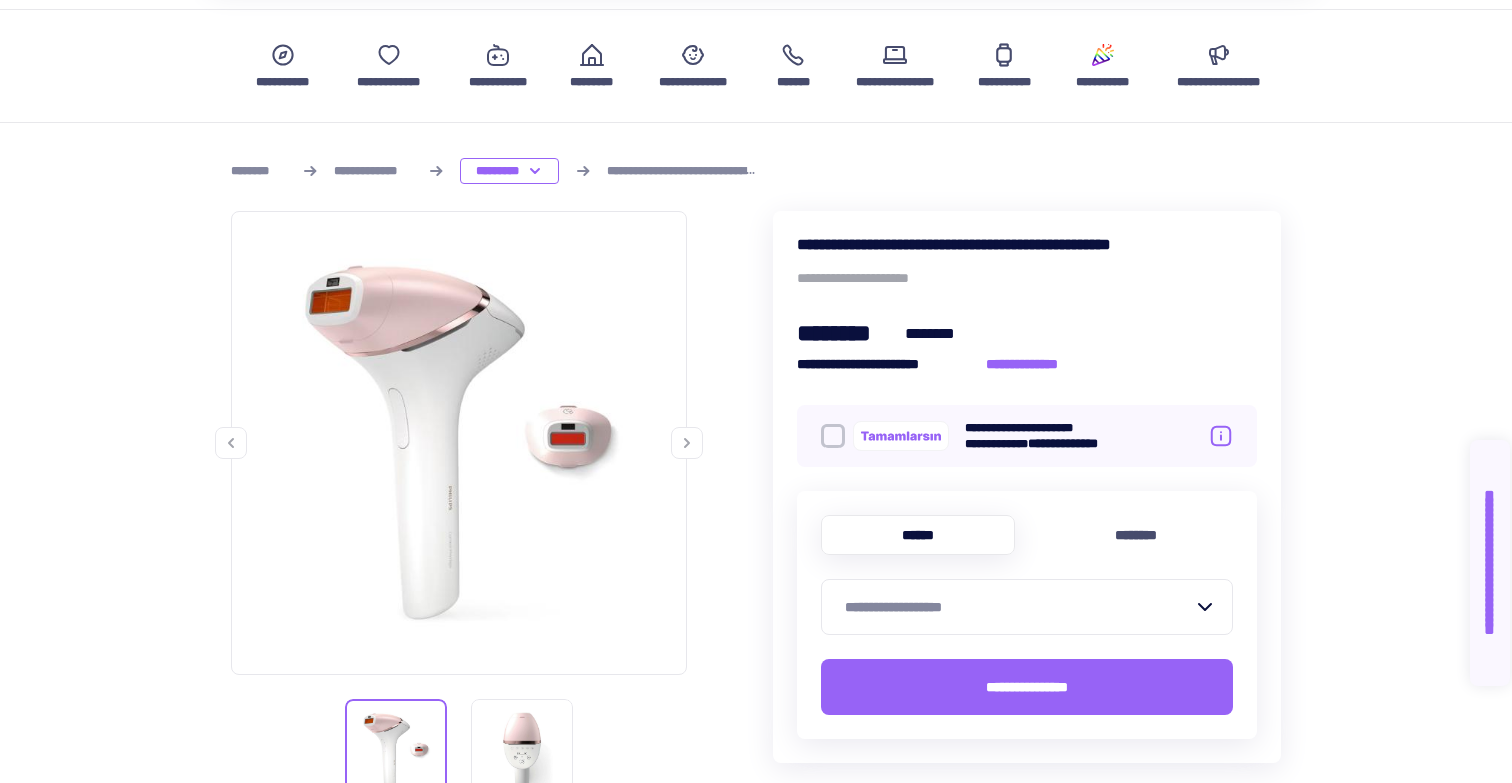click on "**********" at bounding box center [756, 66] 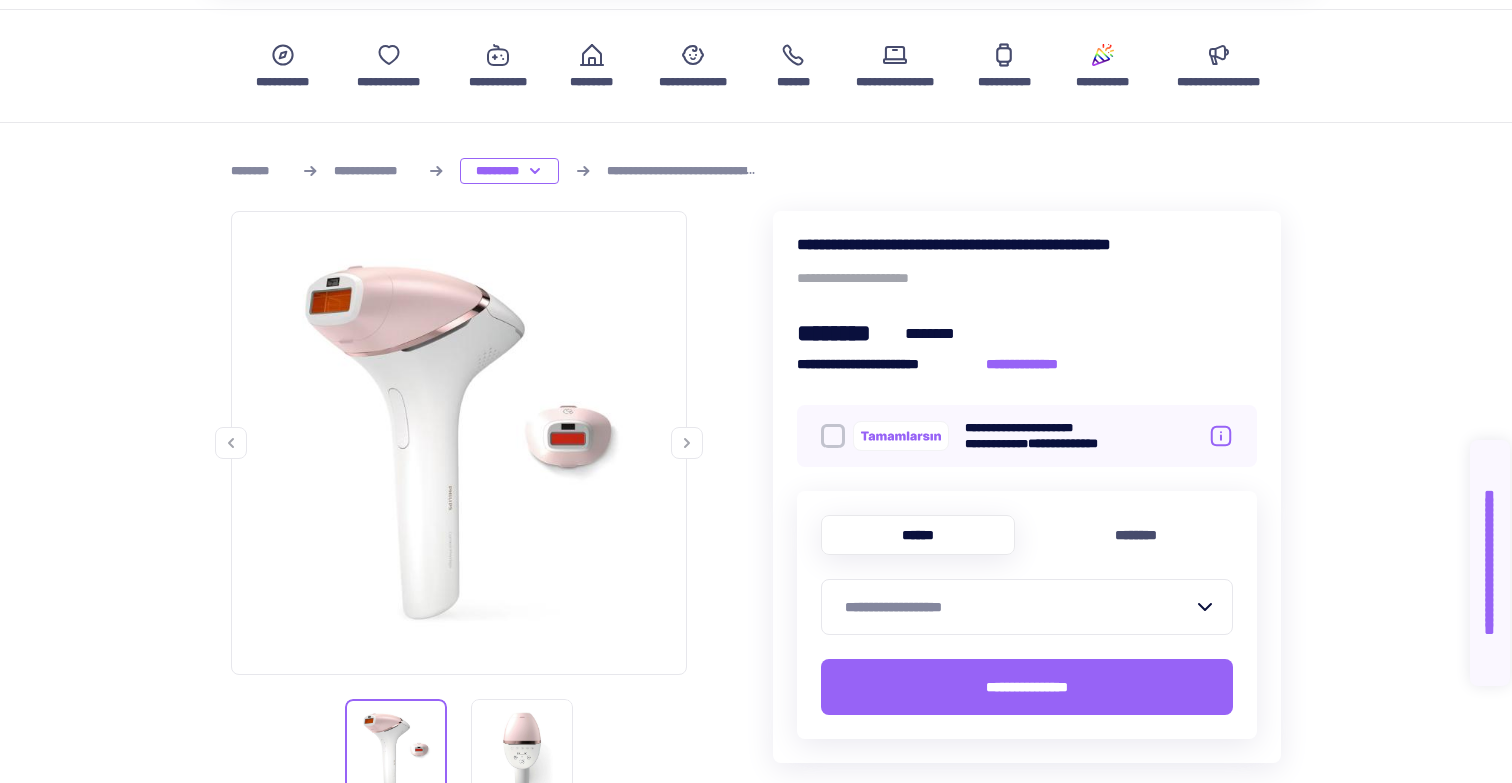 scroll, scrollTop: 0, scrollLeft: 0, axis: both 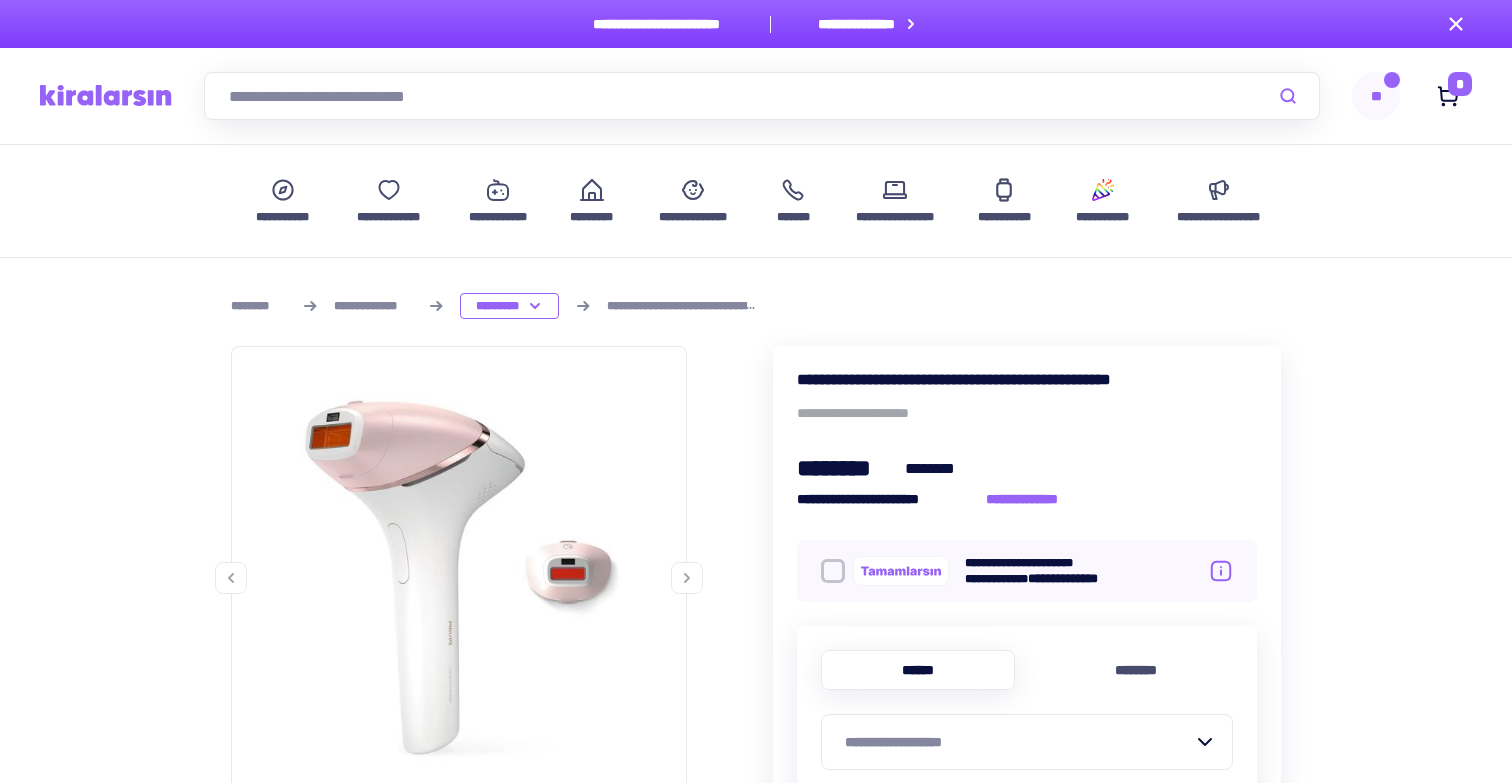 click at bounding box center [762, 96] 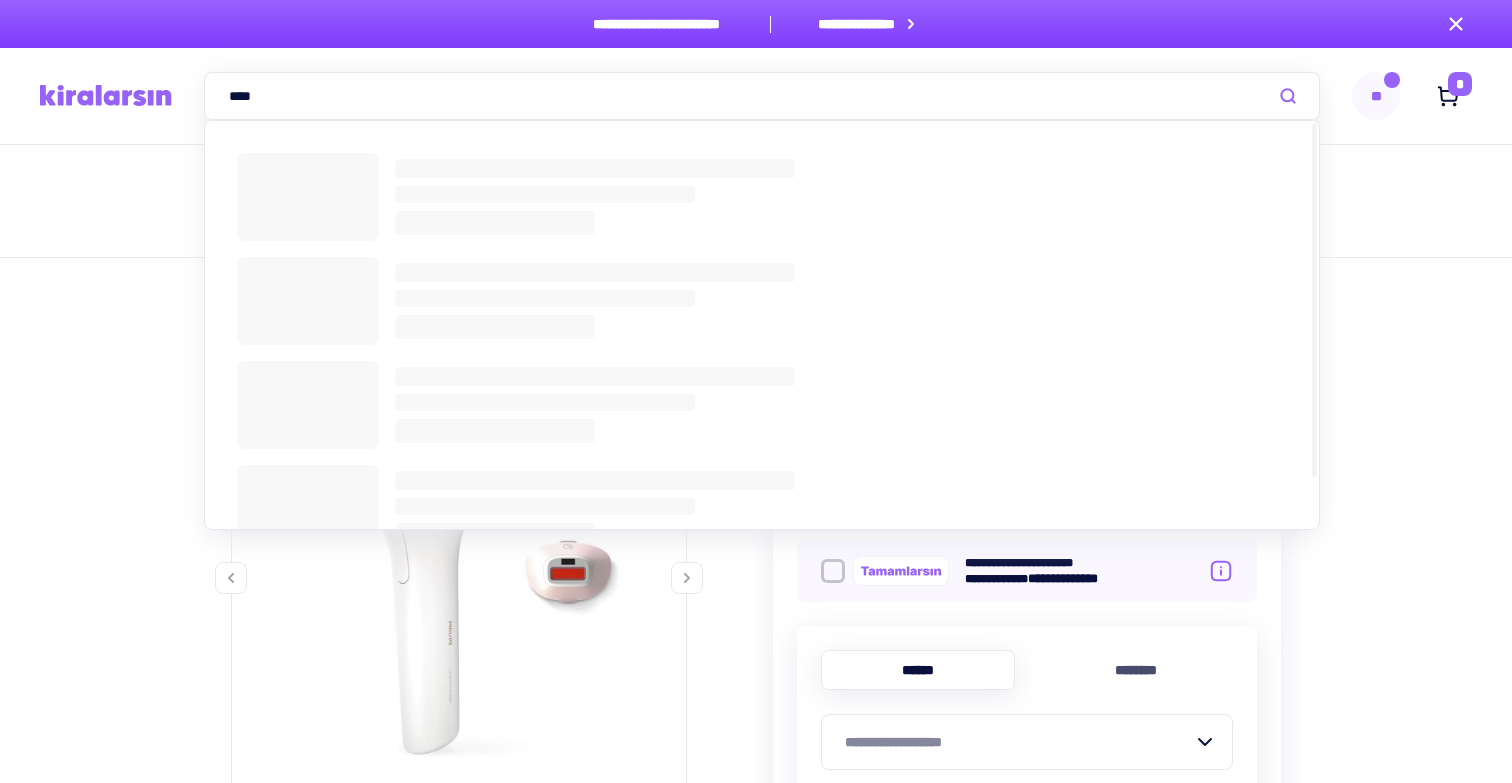 type on "****" 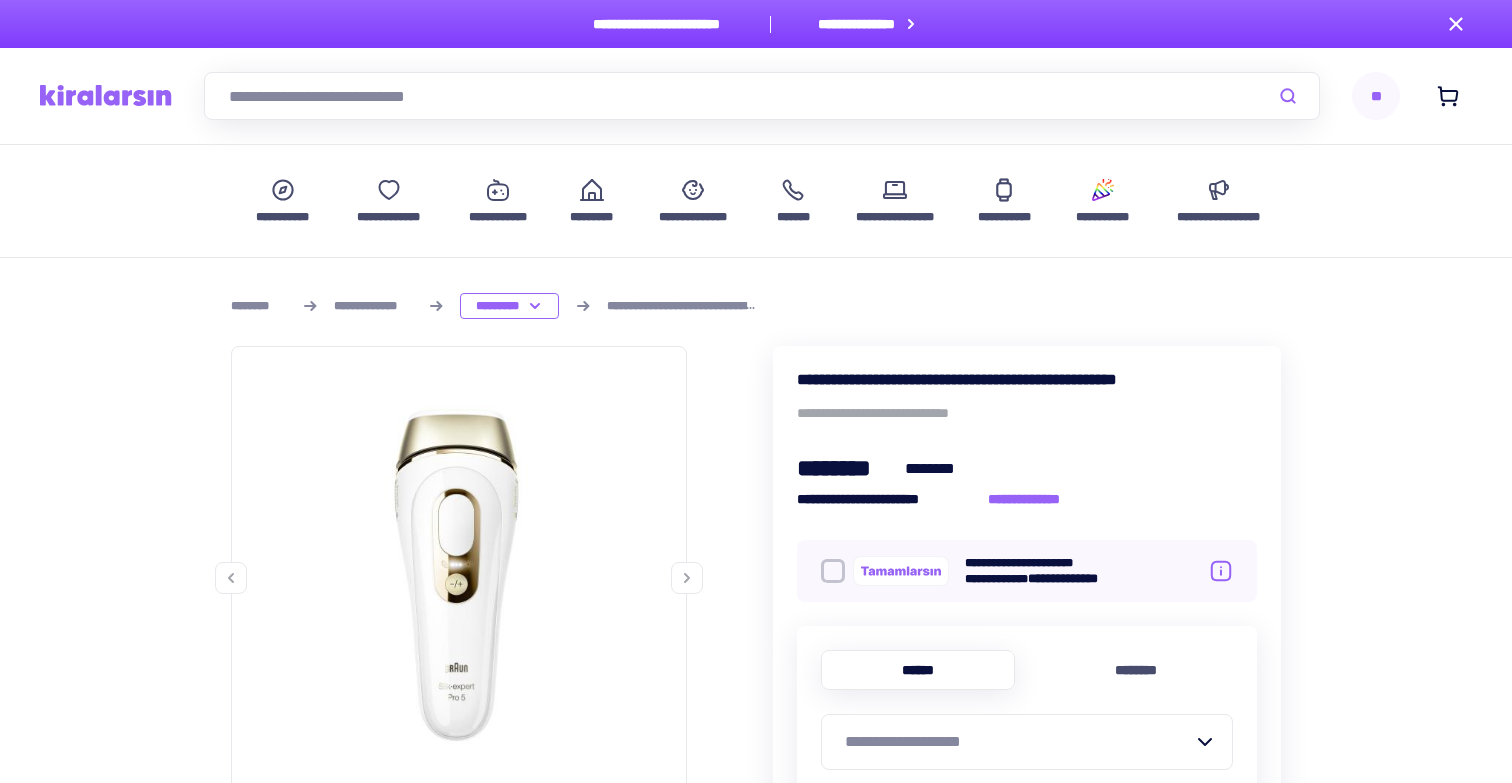 scroll, scrollTop: 0, scrollLeft: 0, axis: both 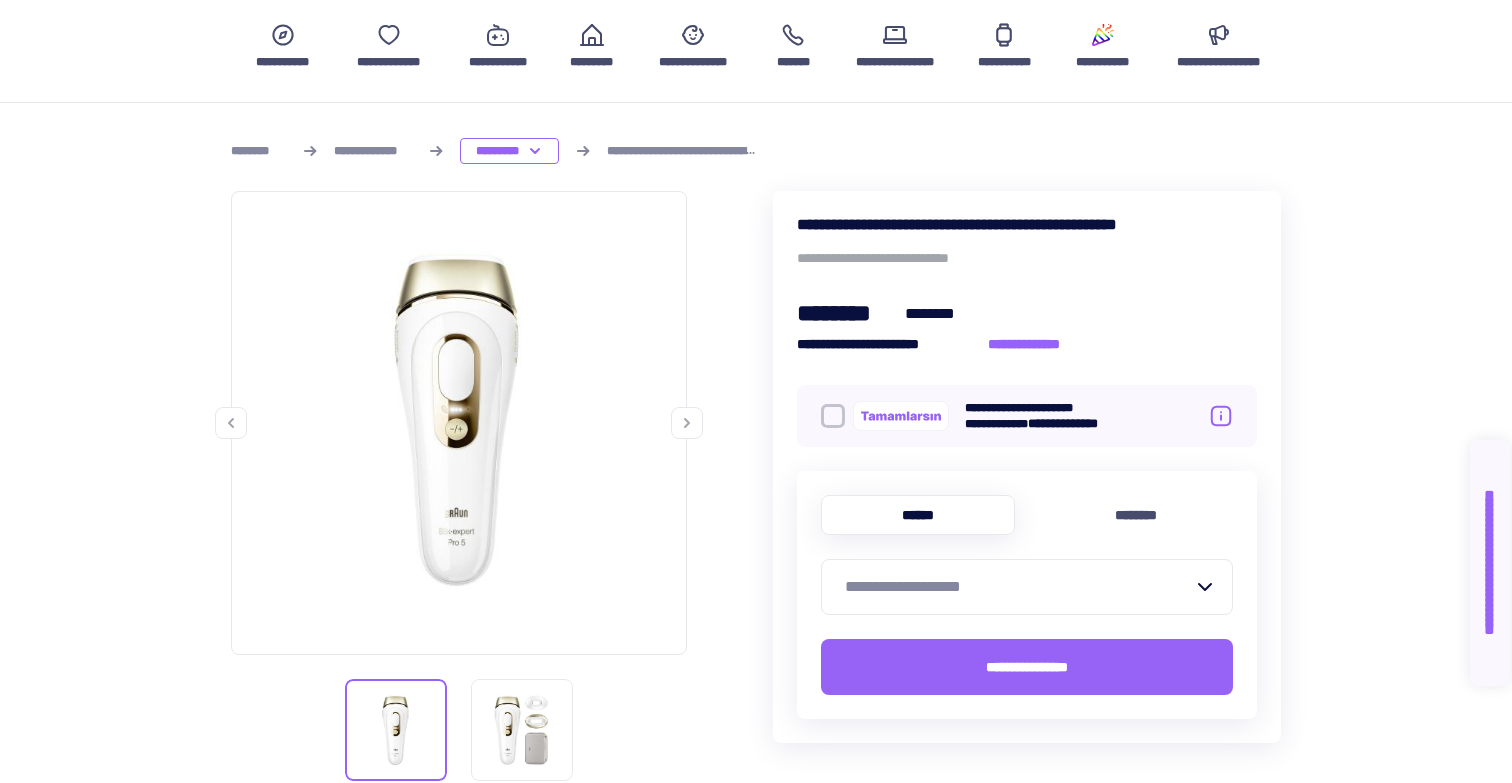 click on "**********" at bounding box center [1019, 587] 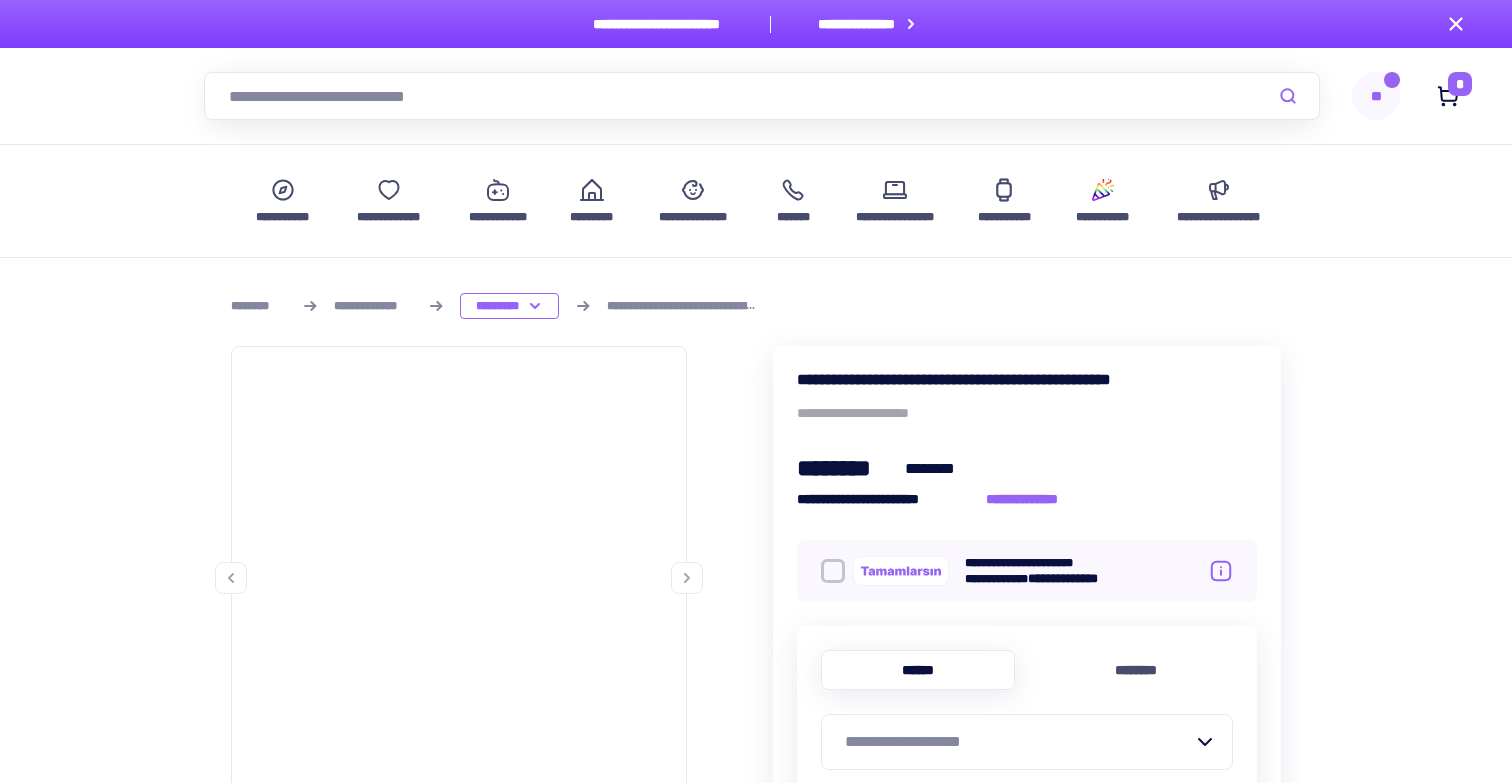 scroll, scrollTop: 0, scrollLeft: 0, axis: both 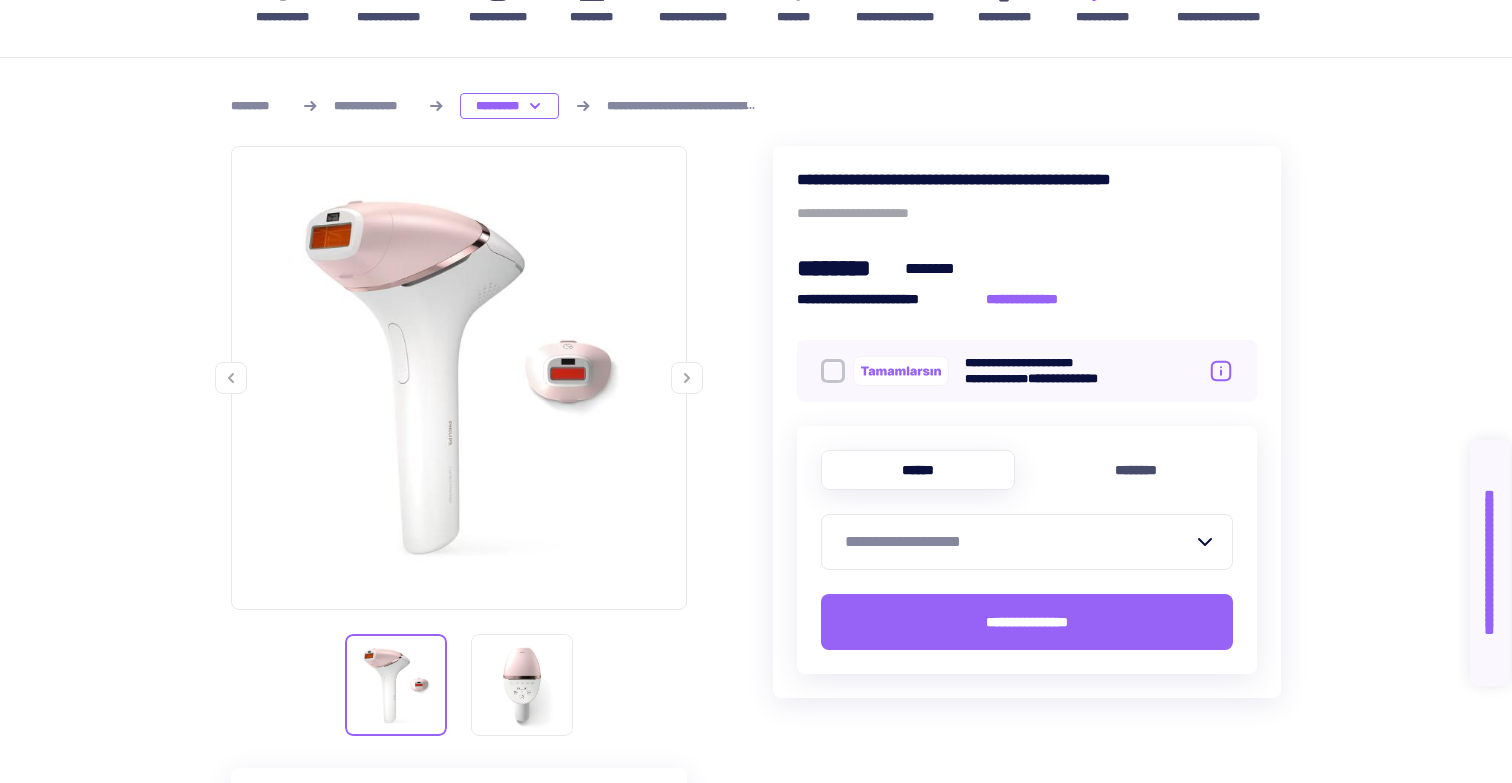 click on "**********" at bounding box center [1019, 542] 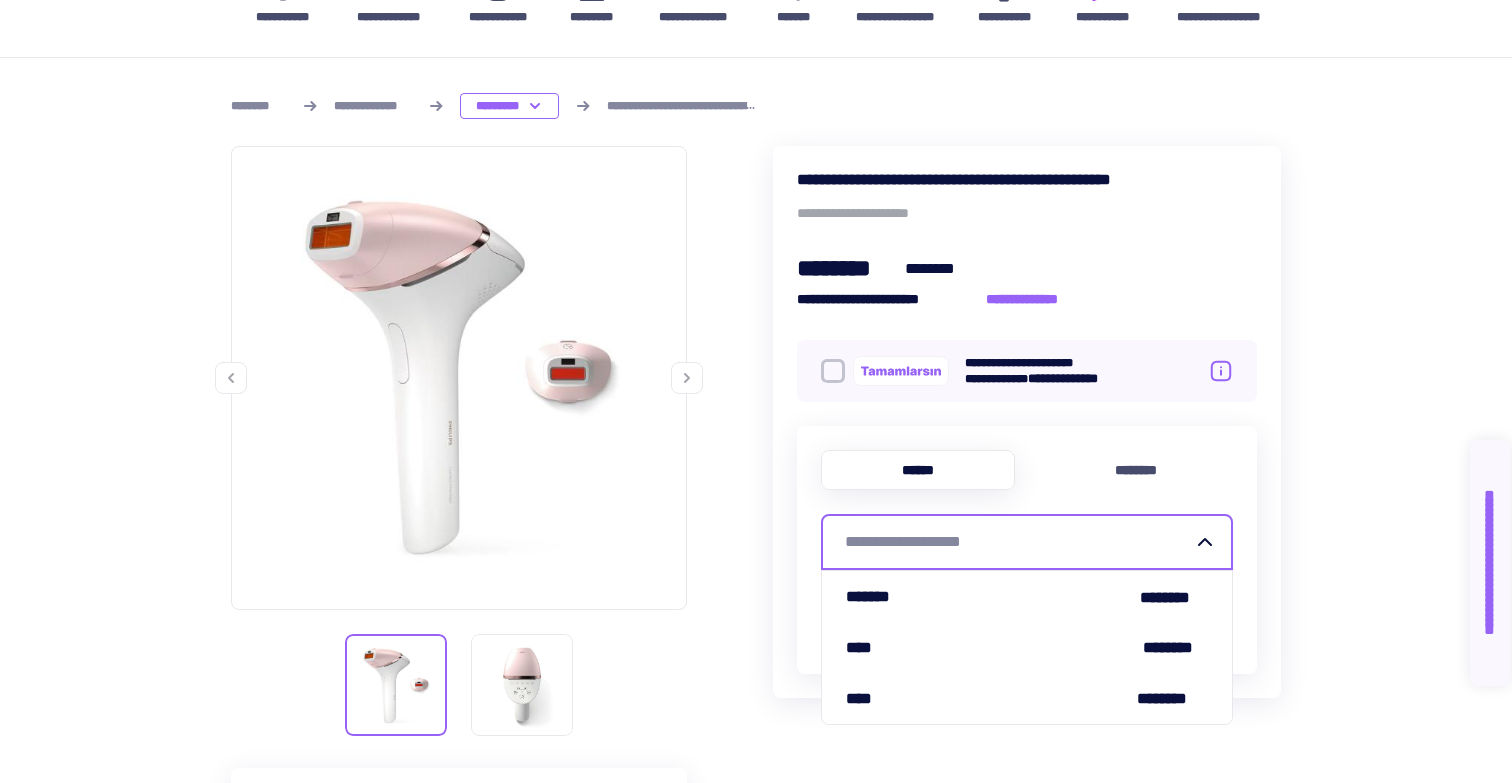 click on "**********" at bounding box center (756, 1307) 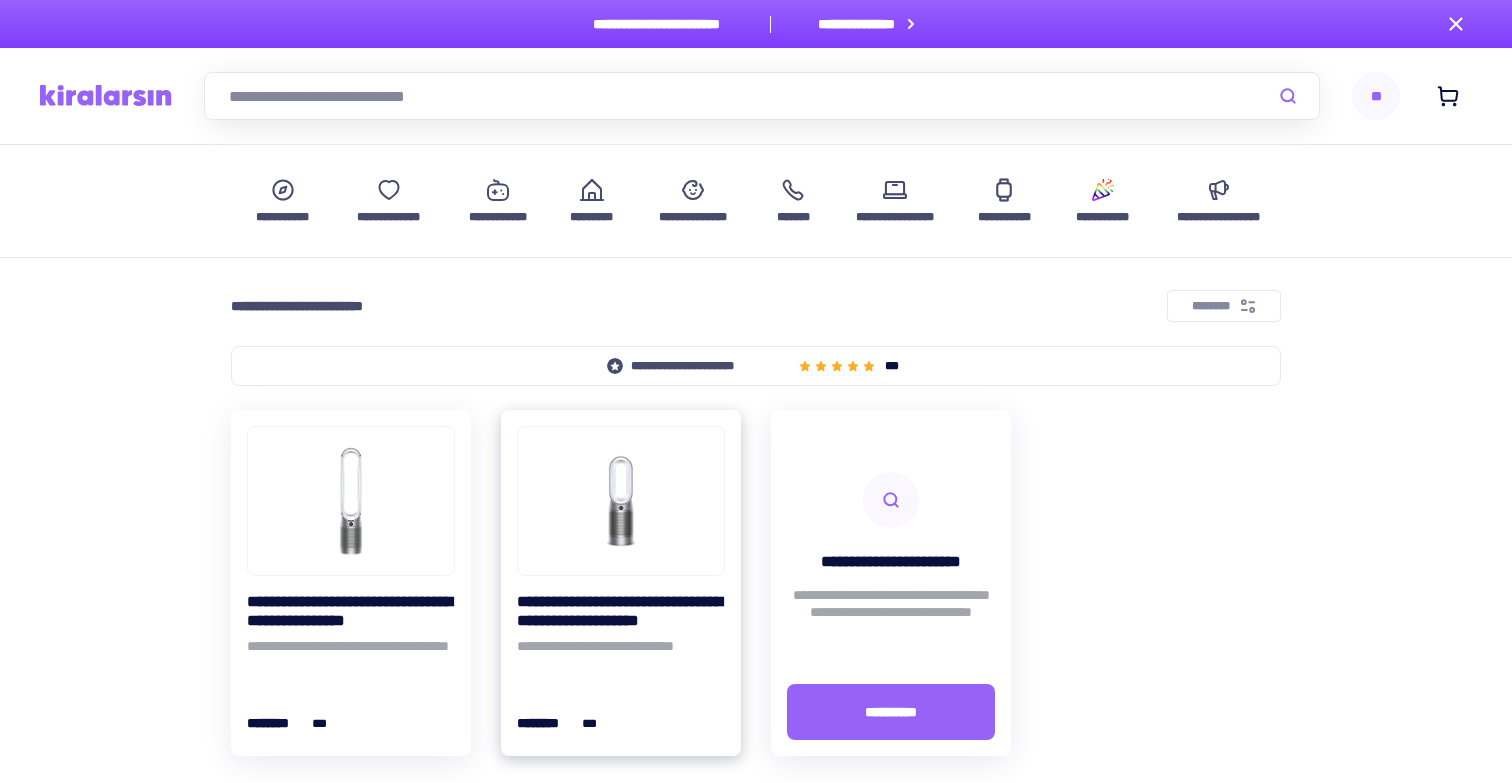 scroll, scrollTop: 0, scrollLeft: 0, axis: both 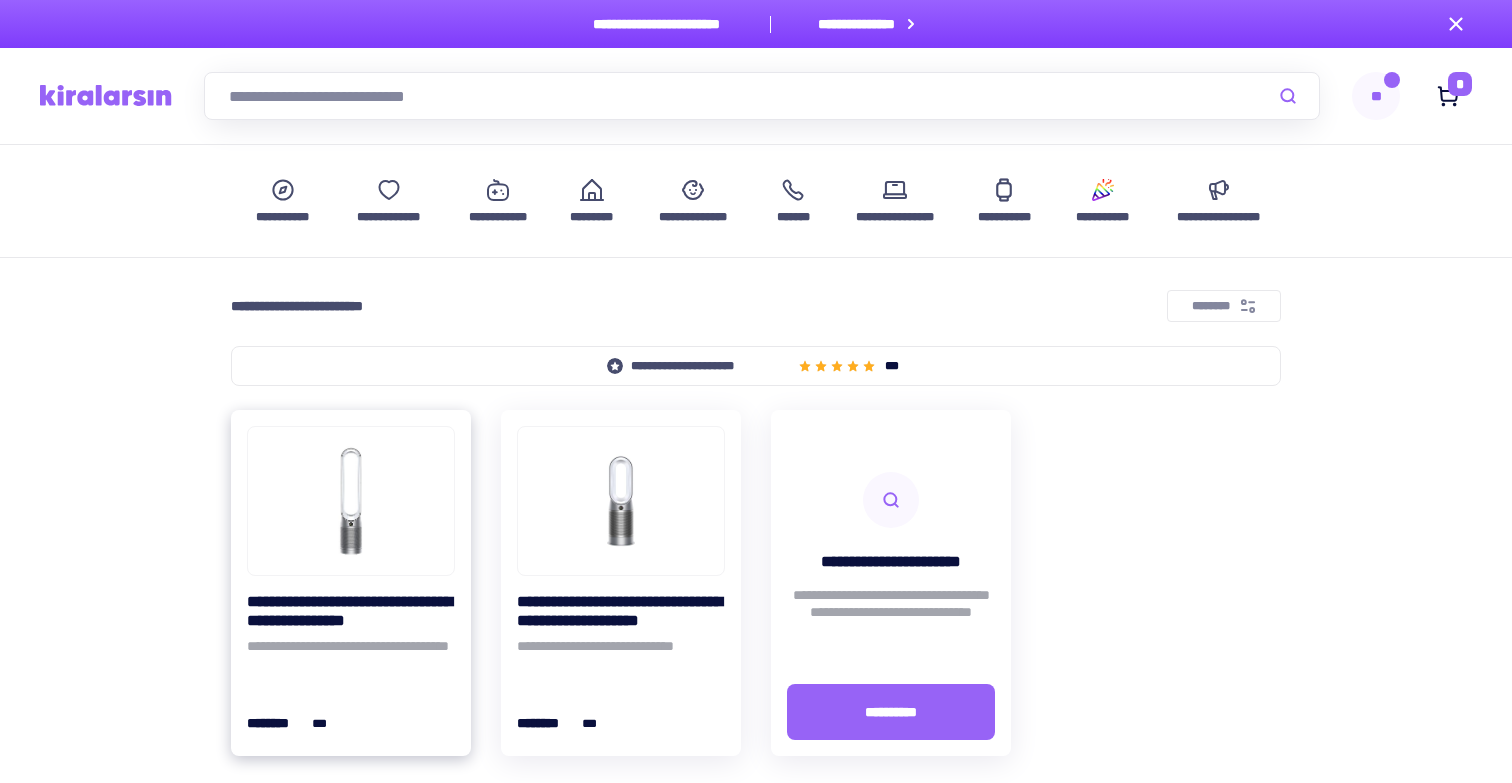 click at bounding box center [351, 501] 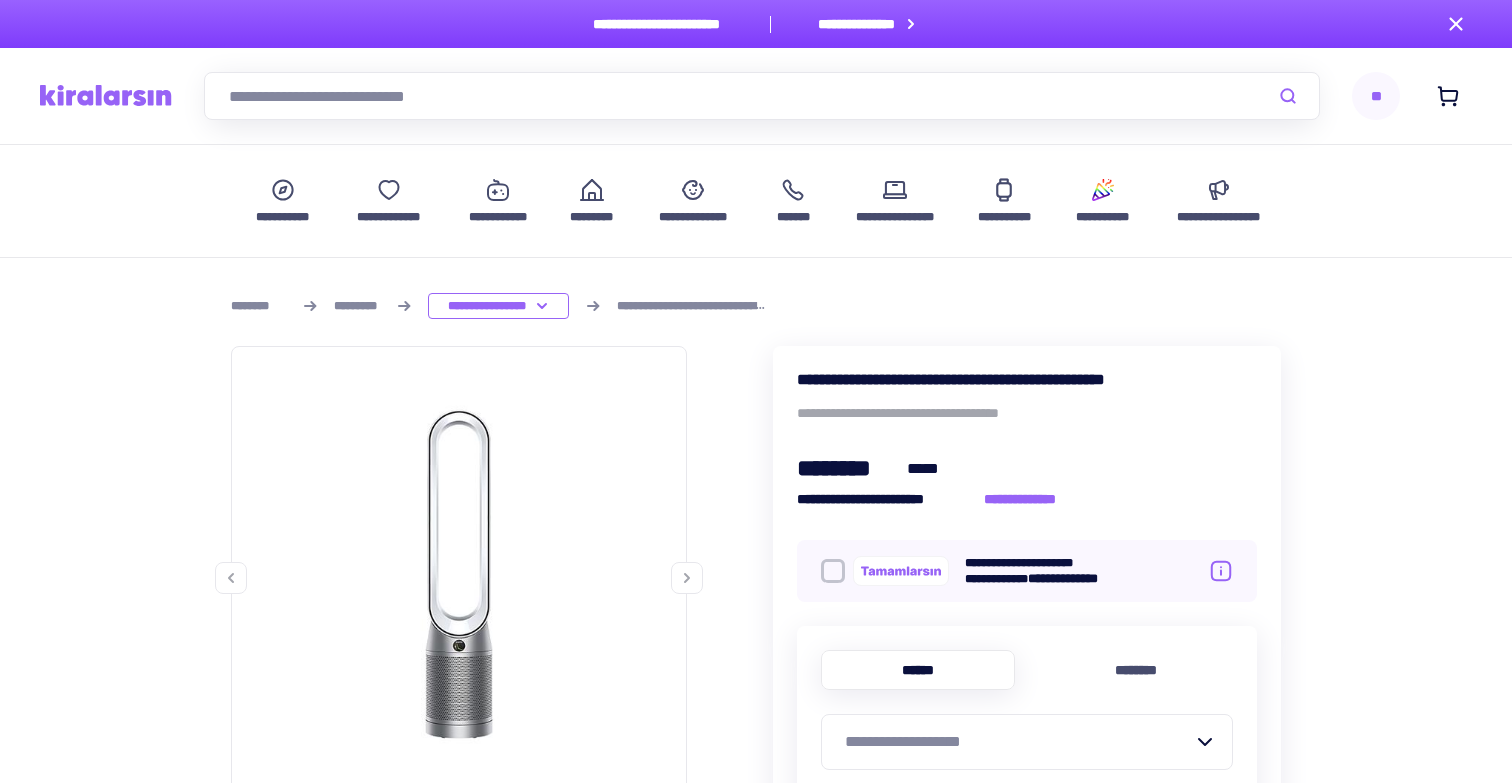 scroll, scrollTop: 0, scrollLeft: 0, axis: both 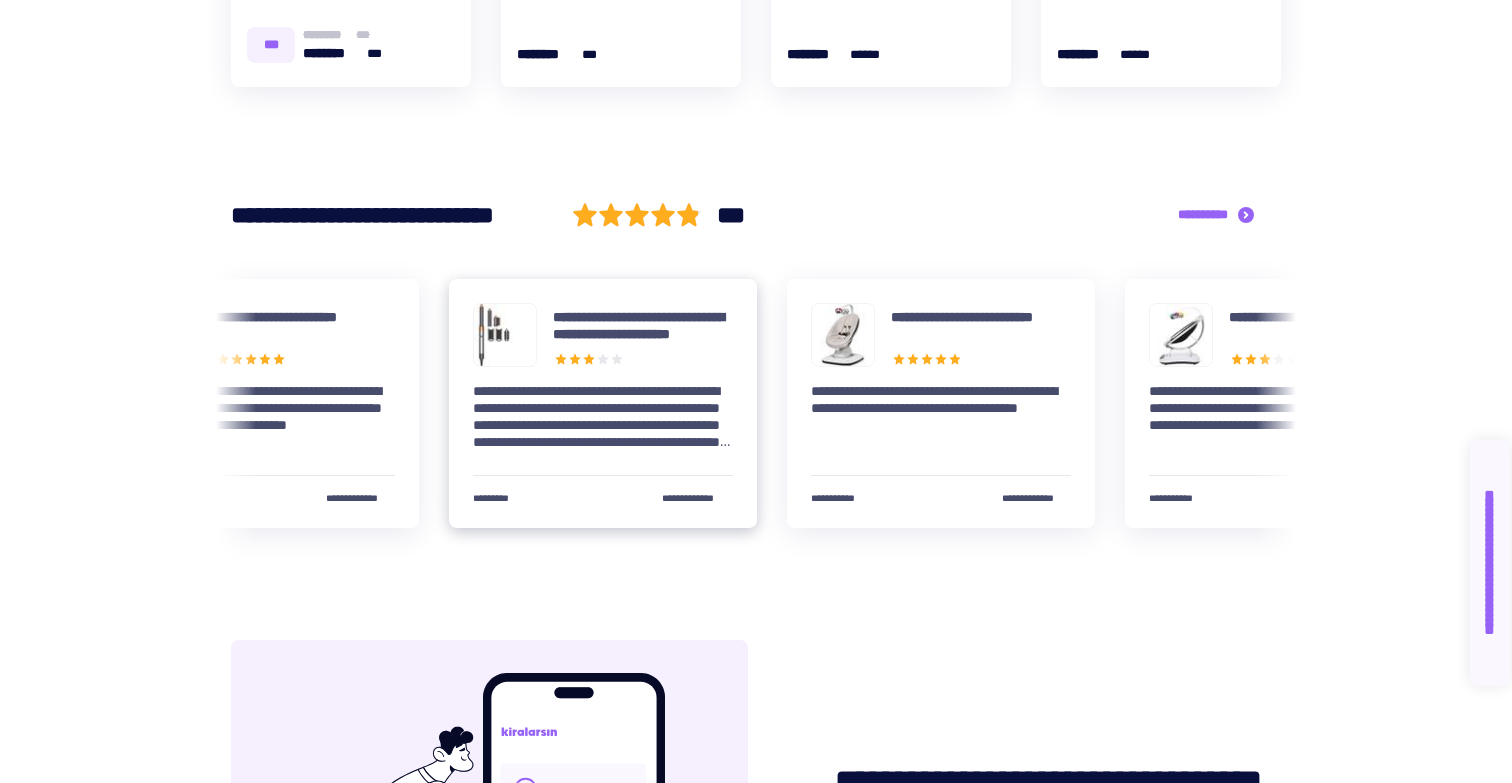 click on "**********" at bounding box center (603, 403) 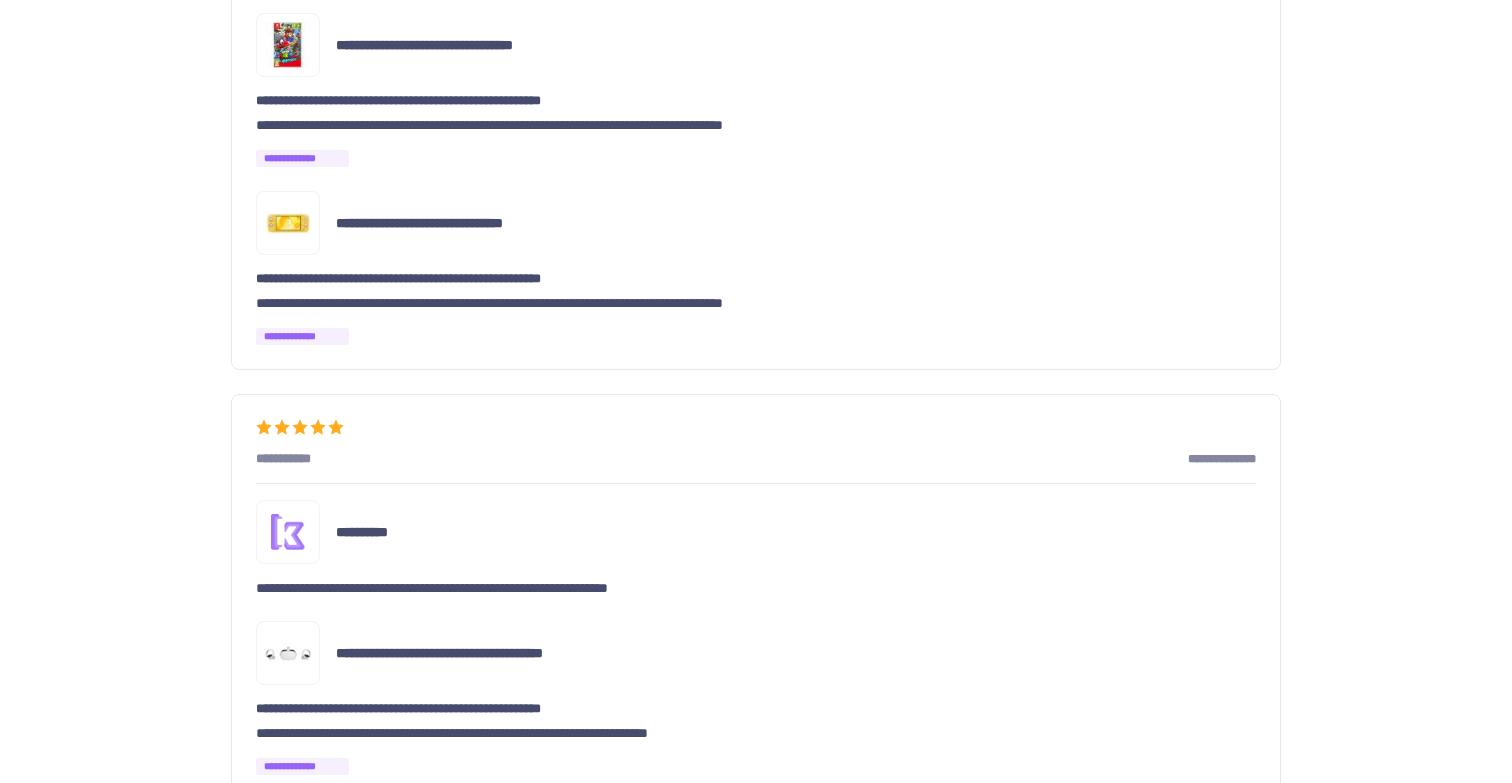 scroll, scrollTop: 3133, scrollLeft: 0, axis: vertical 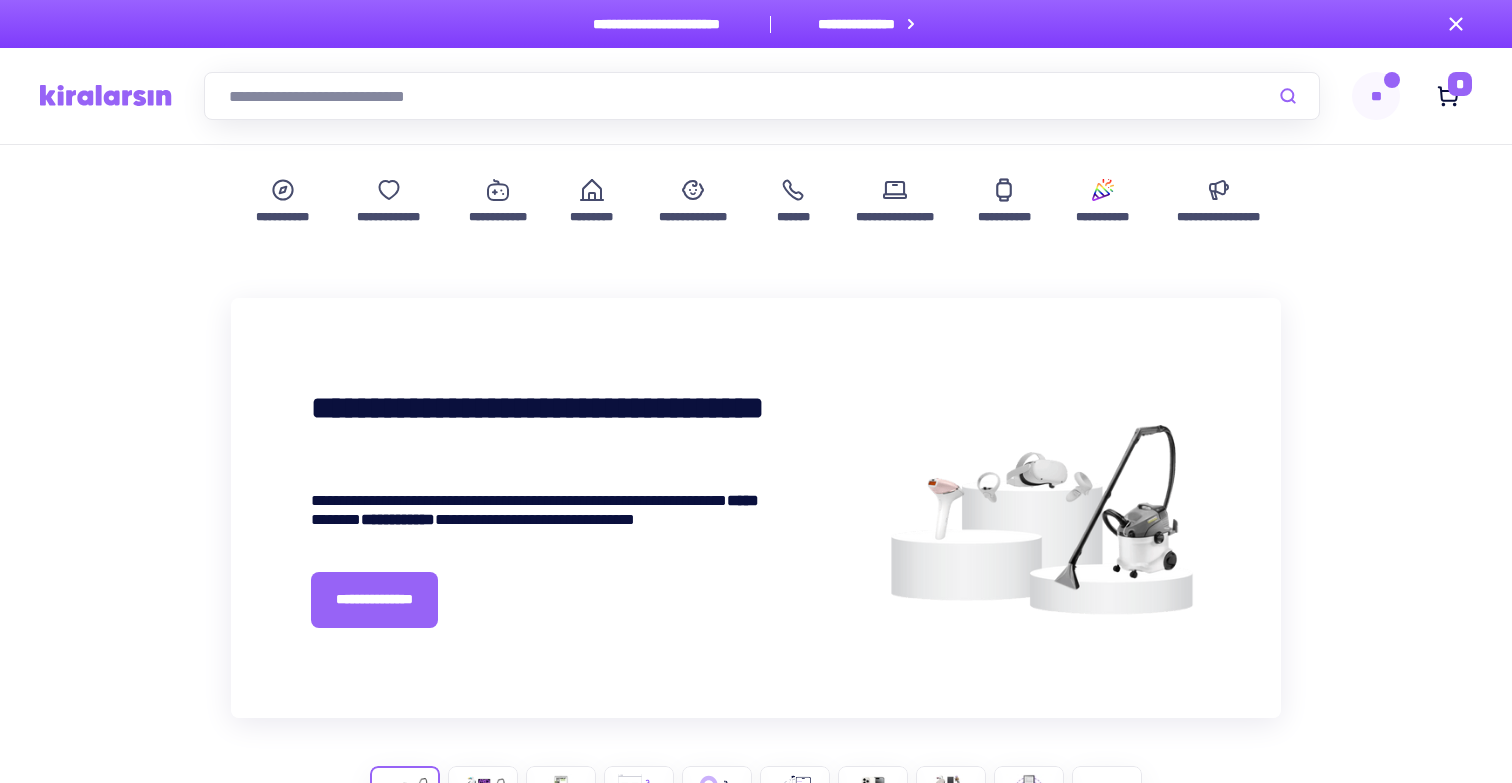 click on "**********" at bounding box center [756, 96] 